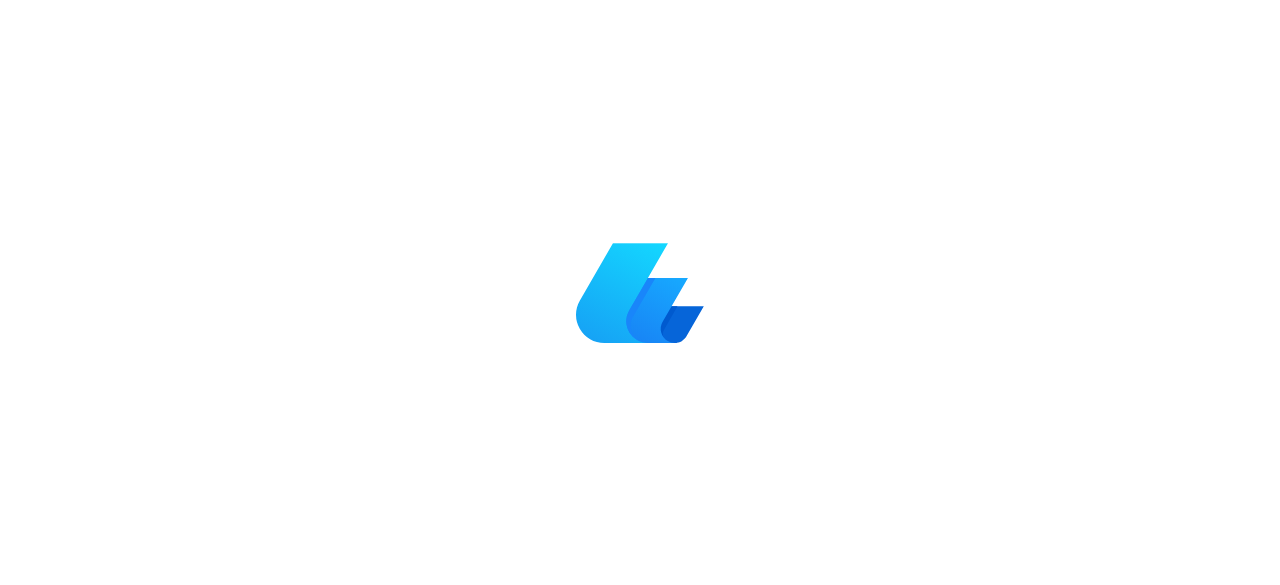 scroll, scrollTop: 0, scrollLeft: 0, axis: both 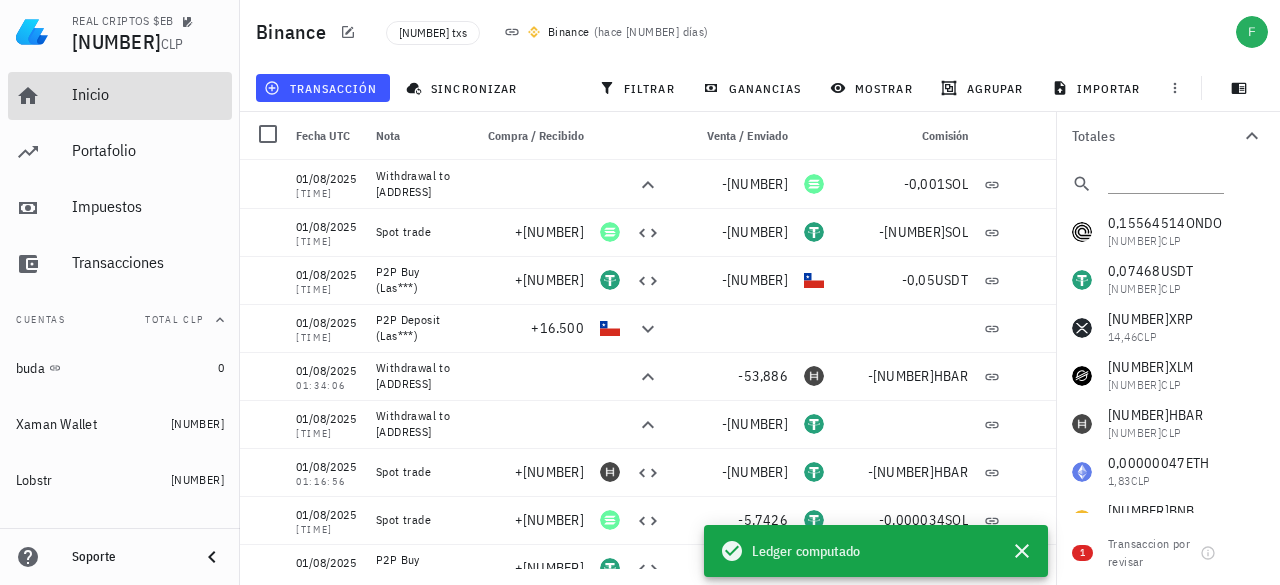 click on "Inicio" at bounding box center (148, 94) 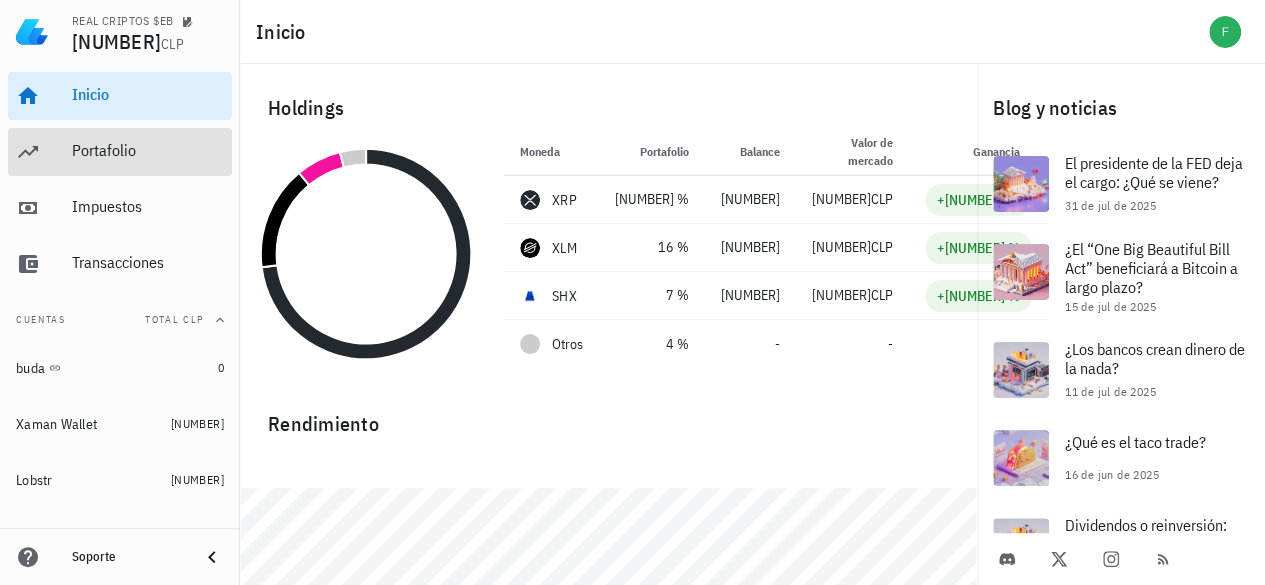 click on "Portafolio" at bounding box center [148, 150] 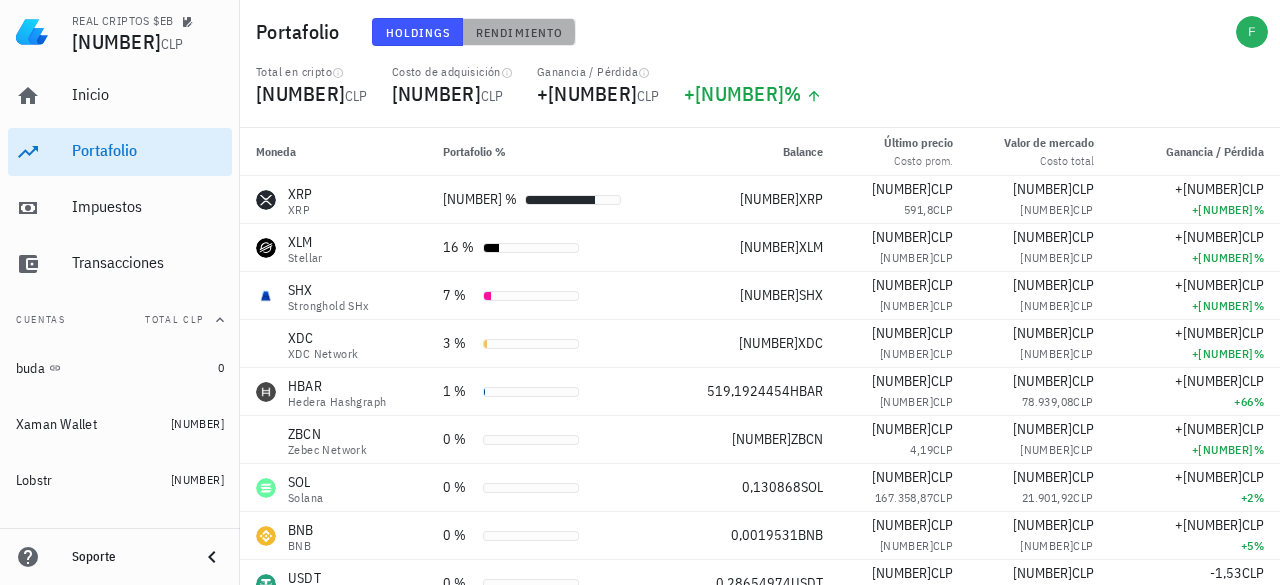 click on "Rendimiento" at bounding box center (519, 32) 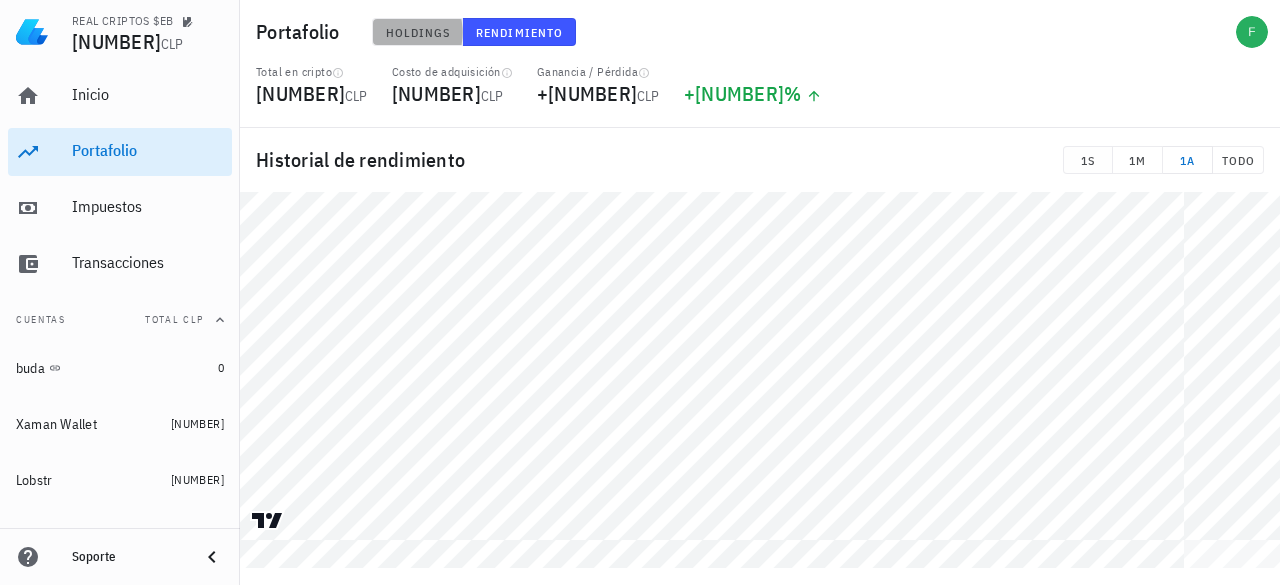 click on "Holdings" at bounding box center [418, 32] 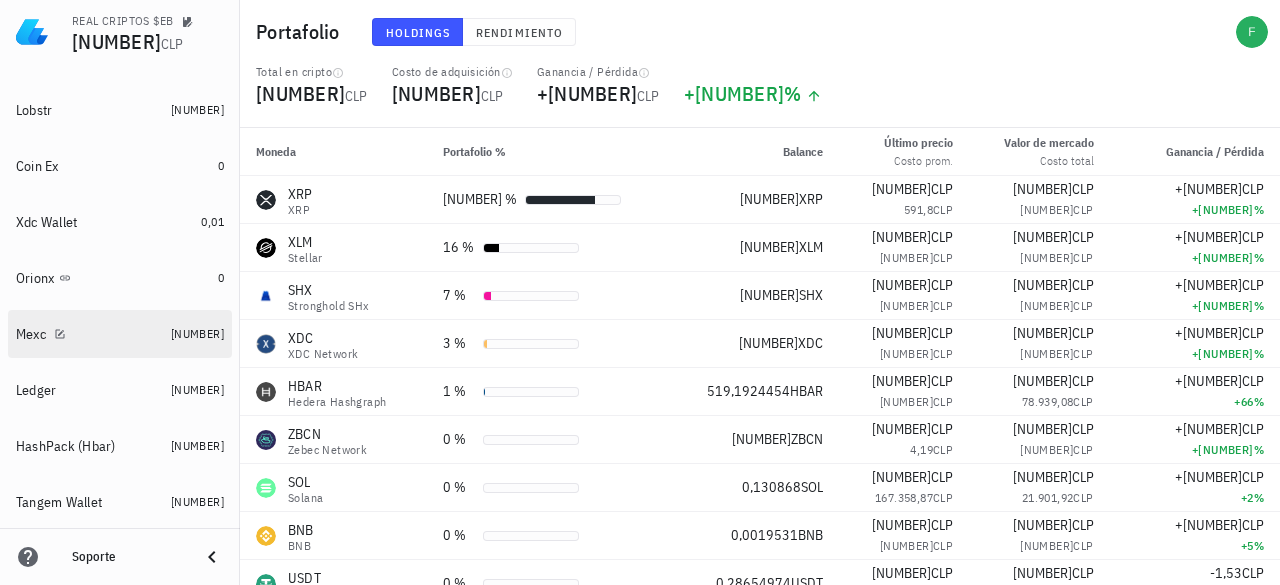 scroll, scrollTop: 400, scrollLeft: 0, axis: vertical 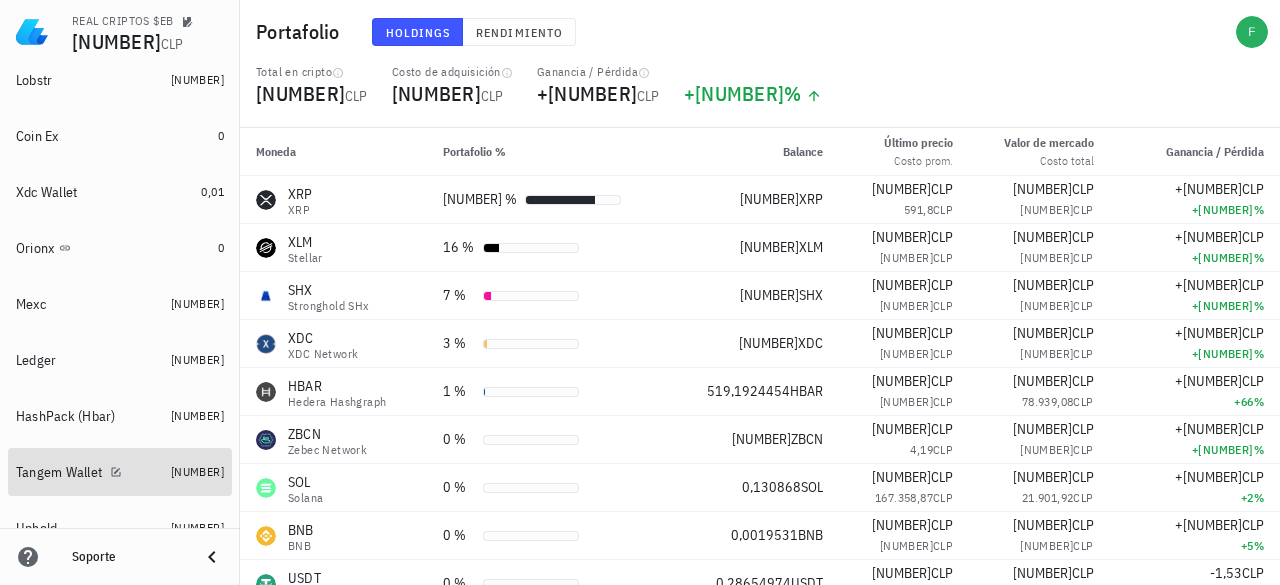click on "[NUMBER]" at bounding box center (197, 471) 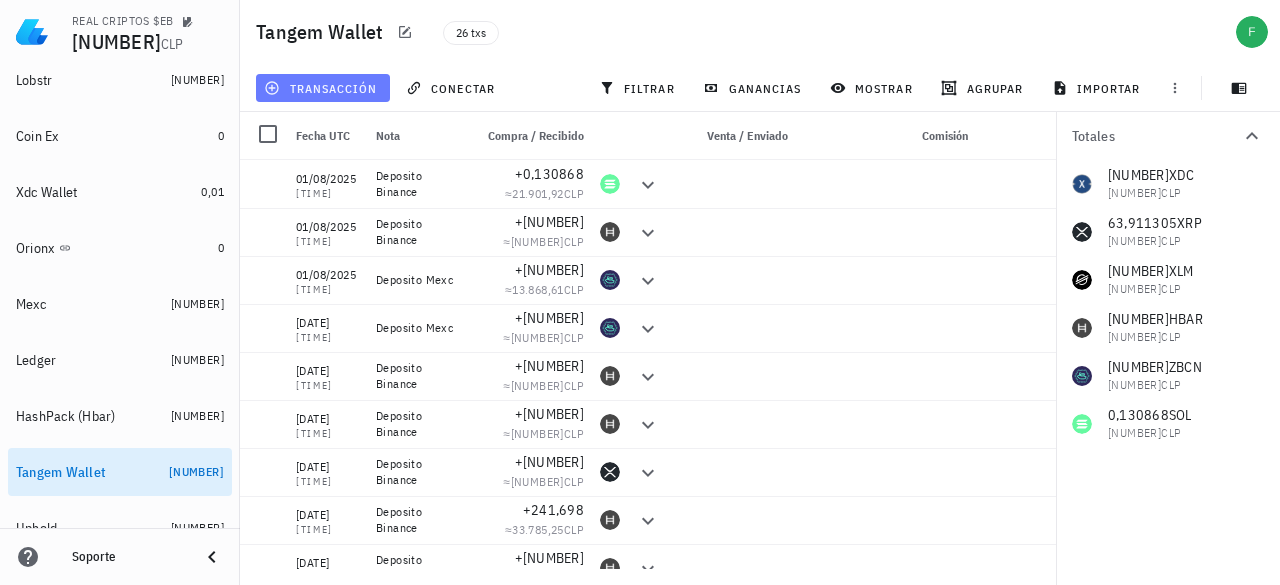 click on "transacción" at bounding box center [322, 88] 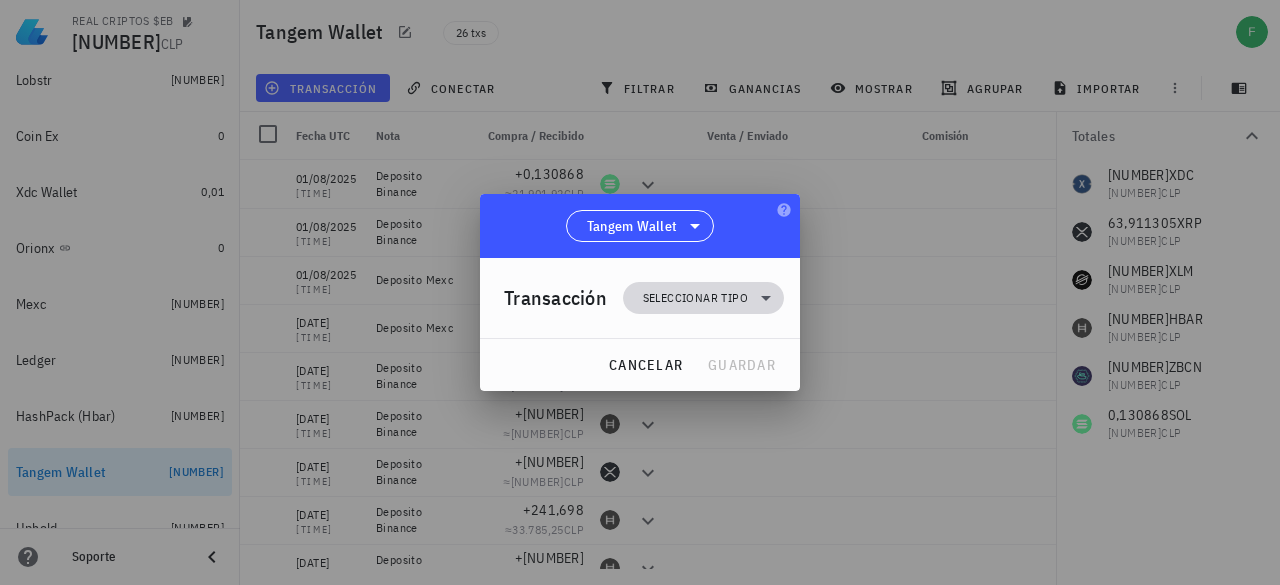 click on "Seleccionar tipo" at bounding box center (695, 298) 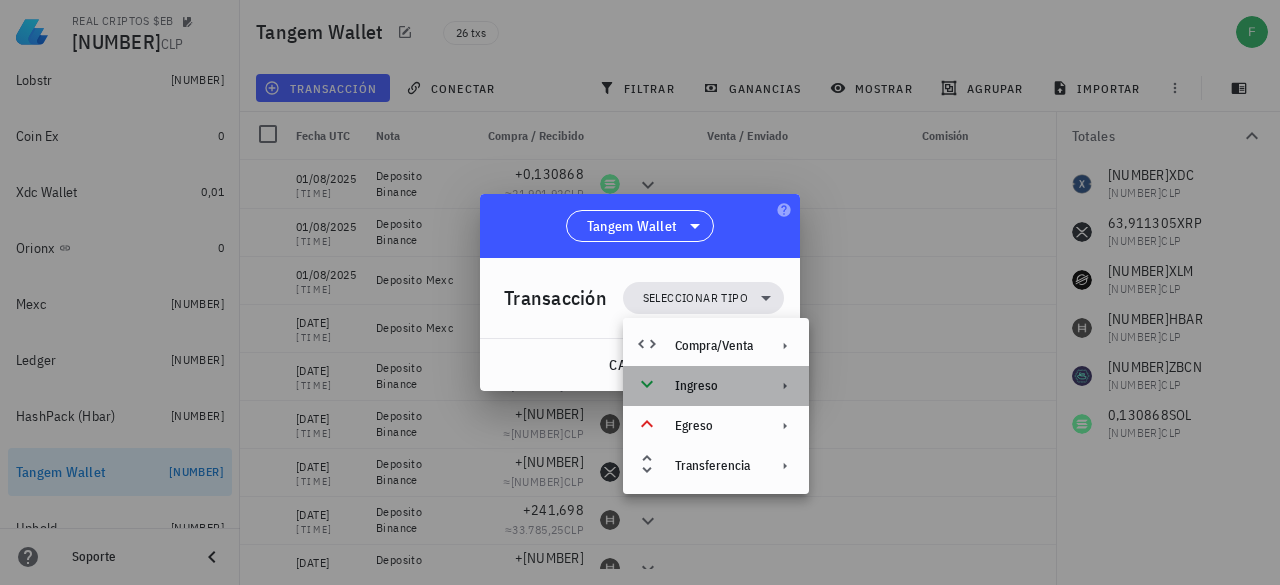 click on "Ingreso" at bounding box center [716, 386] 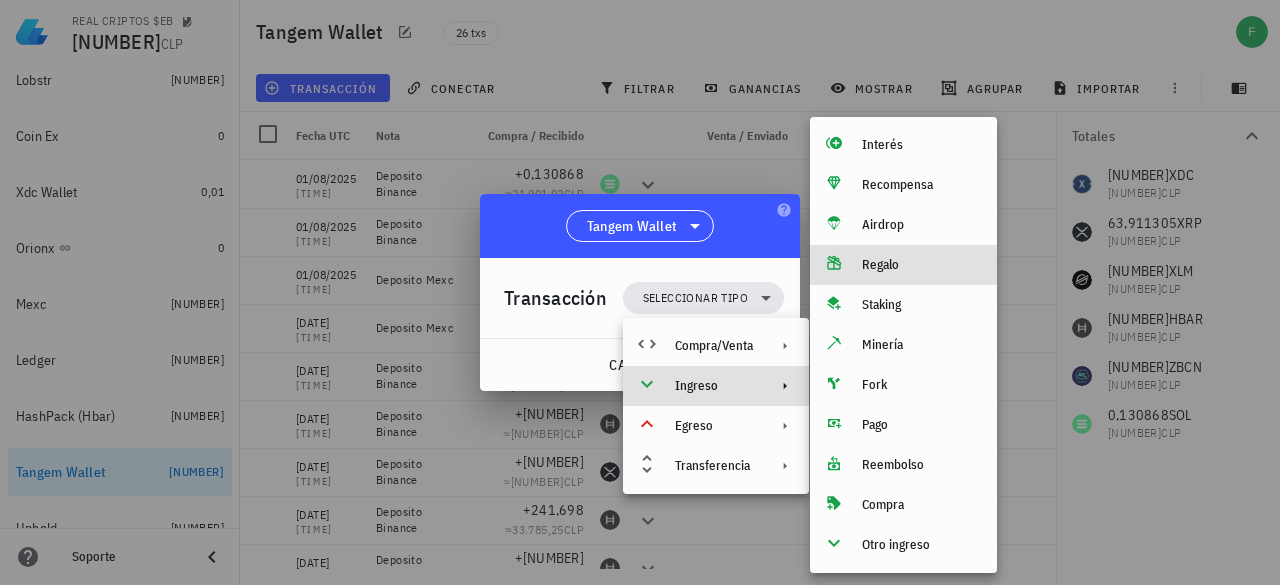 click on "Regalo" at bounding box center (921, 265) 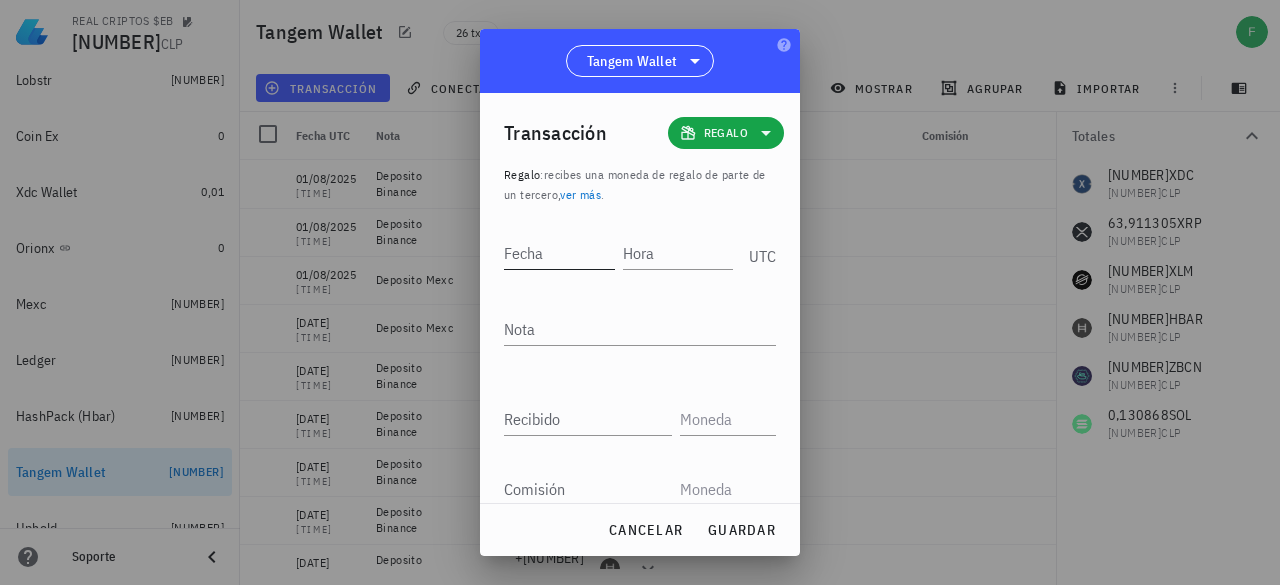 click on "Fecha" at bounding box center [559, 253] 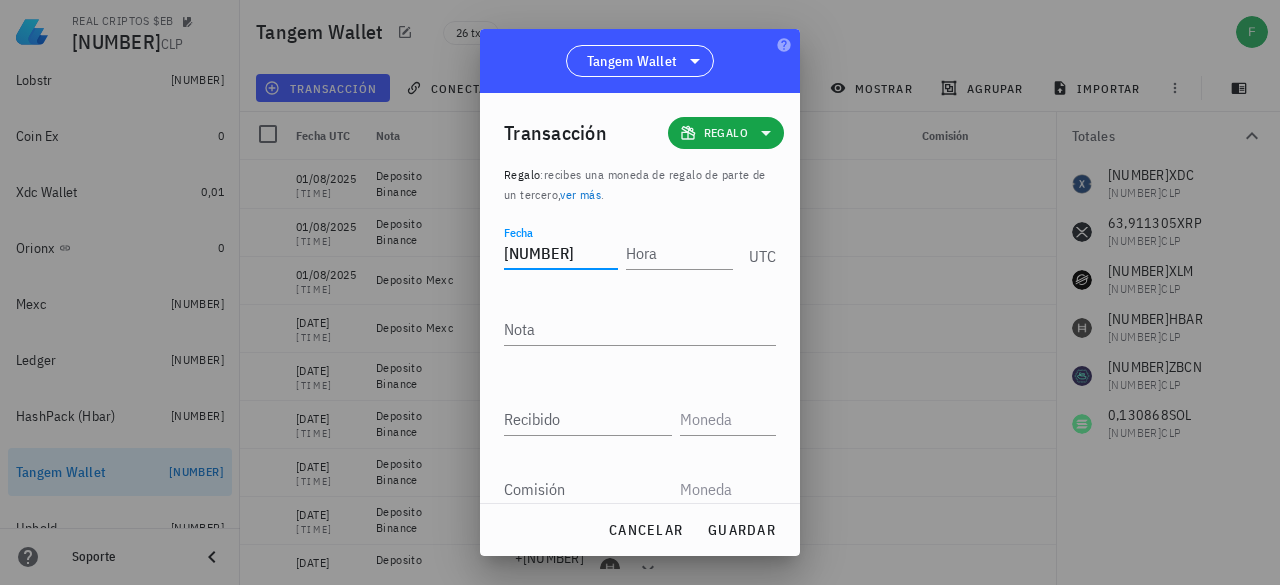 type on "0" 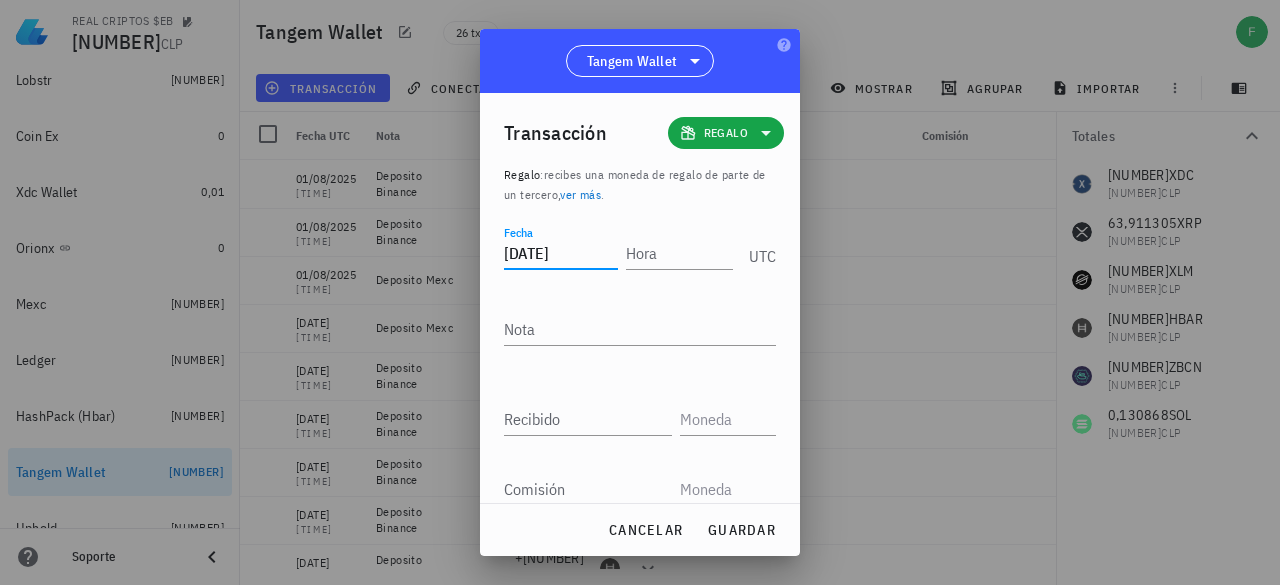 type on "[DATE]" 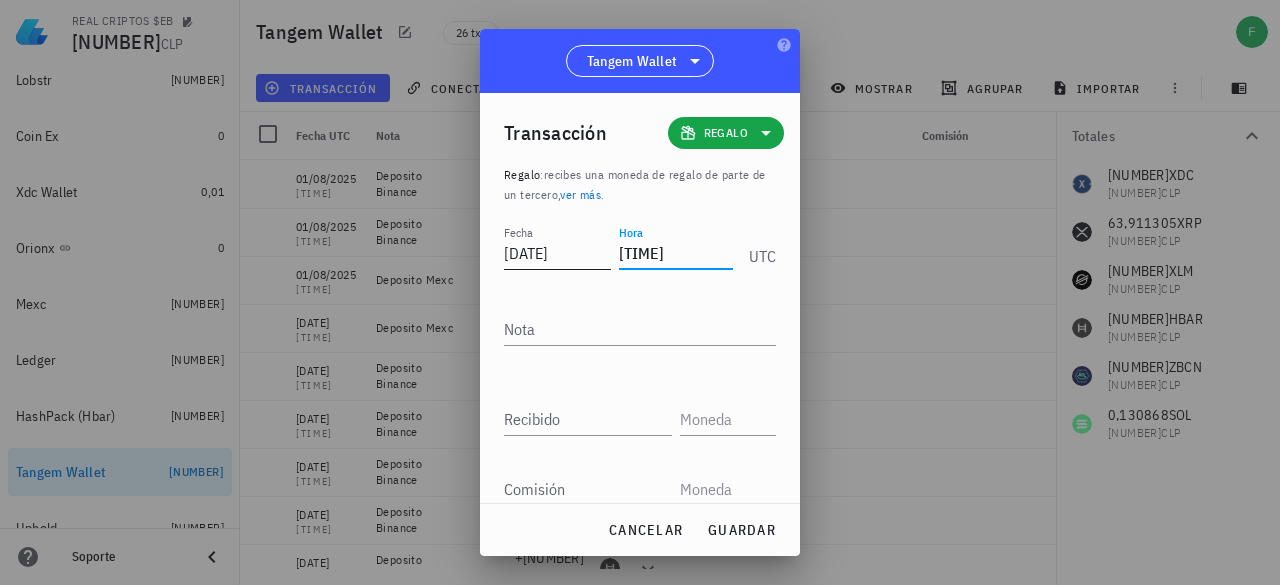 type on "[TIME]" 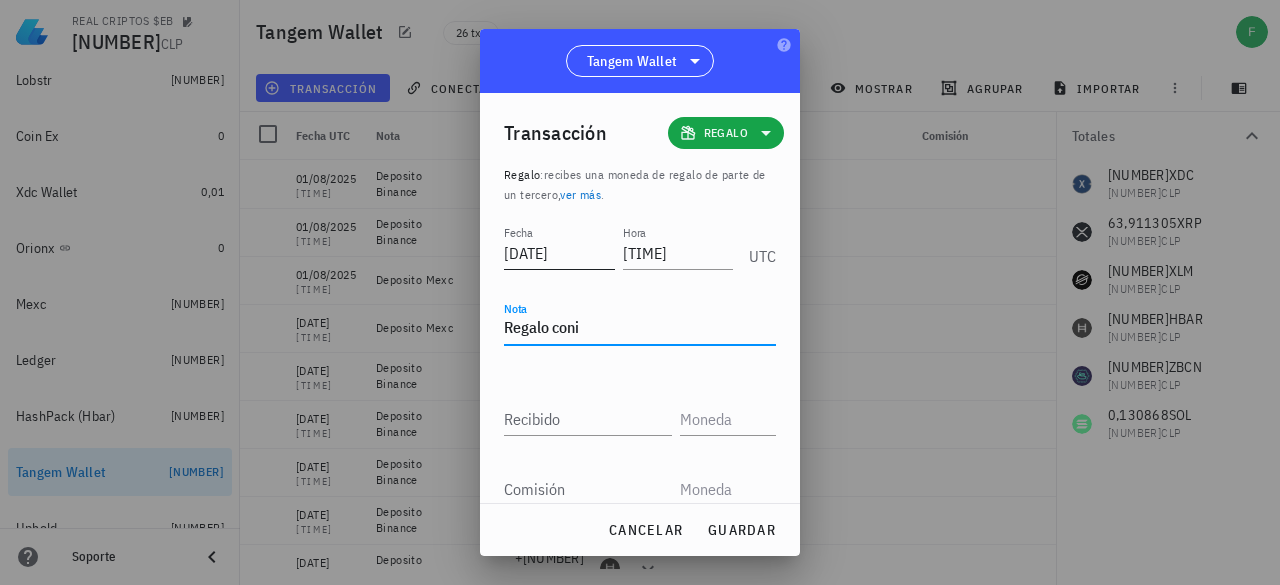 type on "Regalo coni" 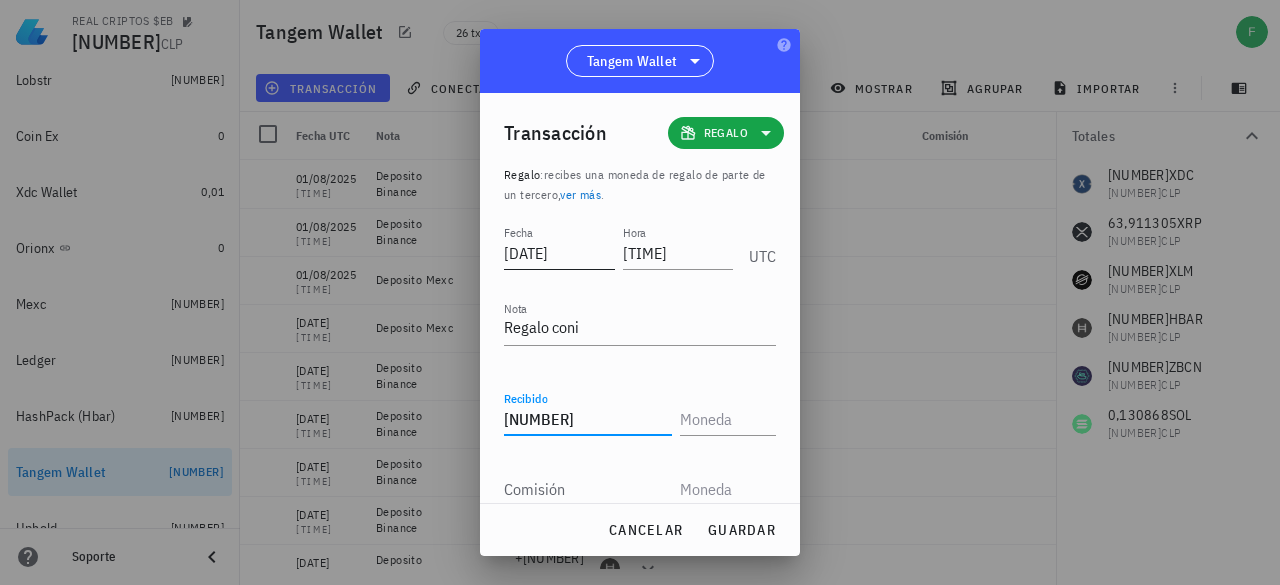type on "[NUMBER]" 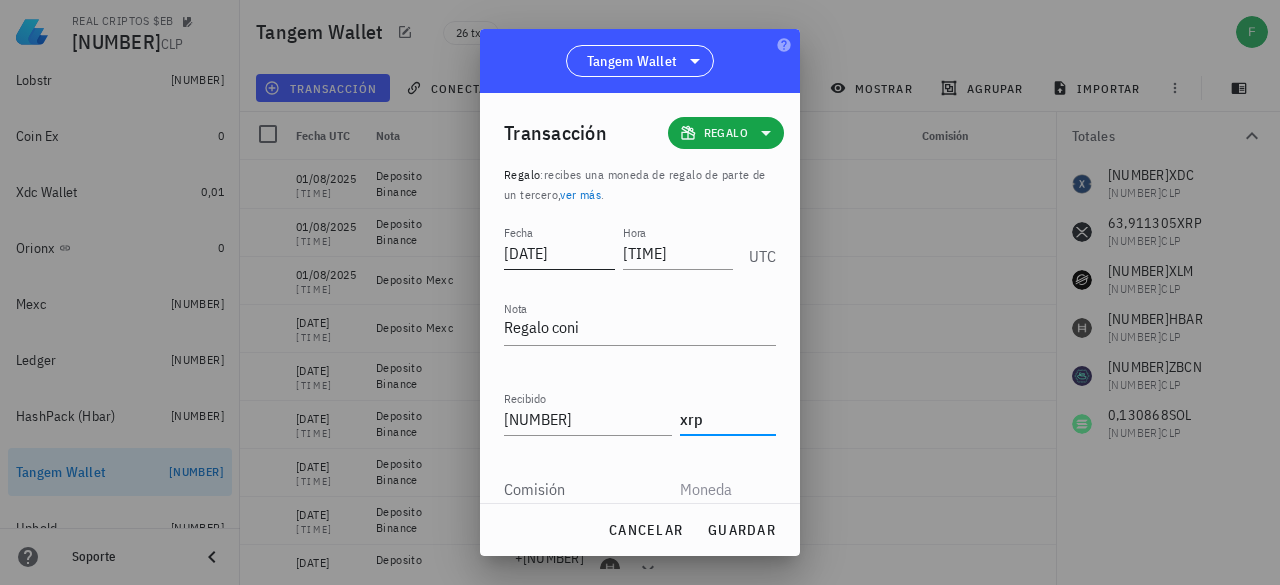 type on "XRP" 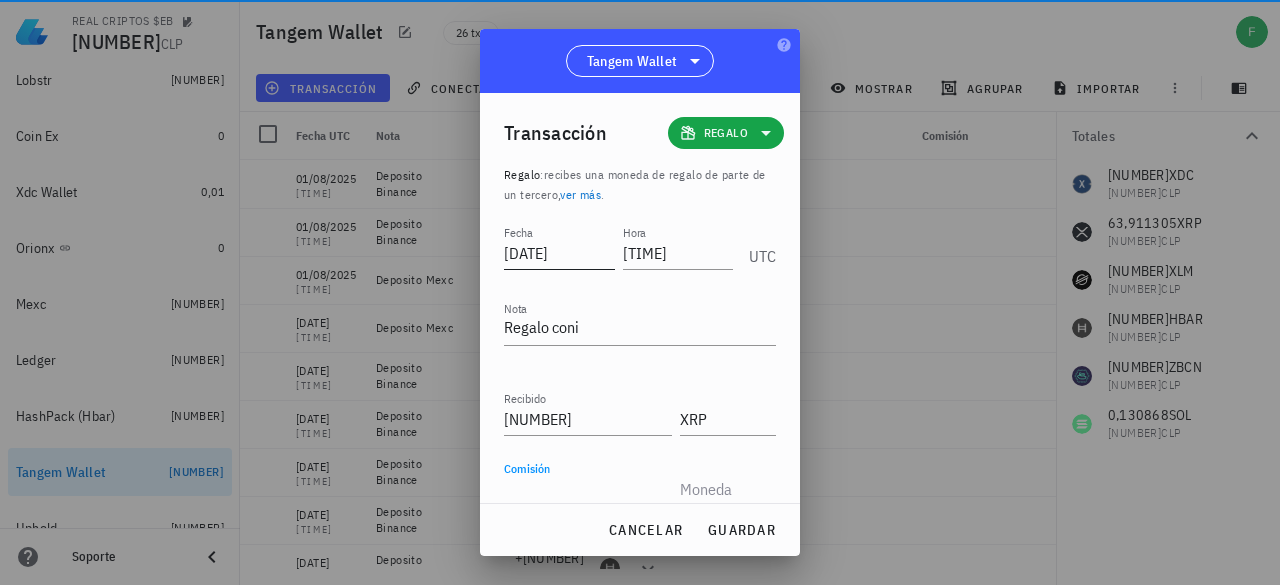 scroll, scrollTop: 2, scrollLeft: 0, axis: vertical 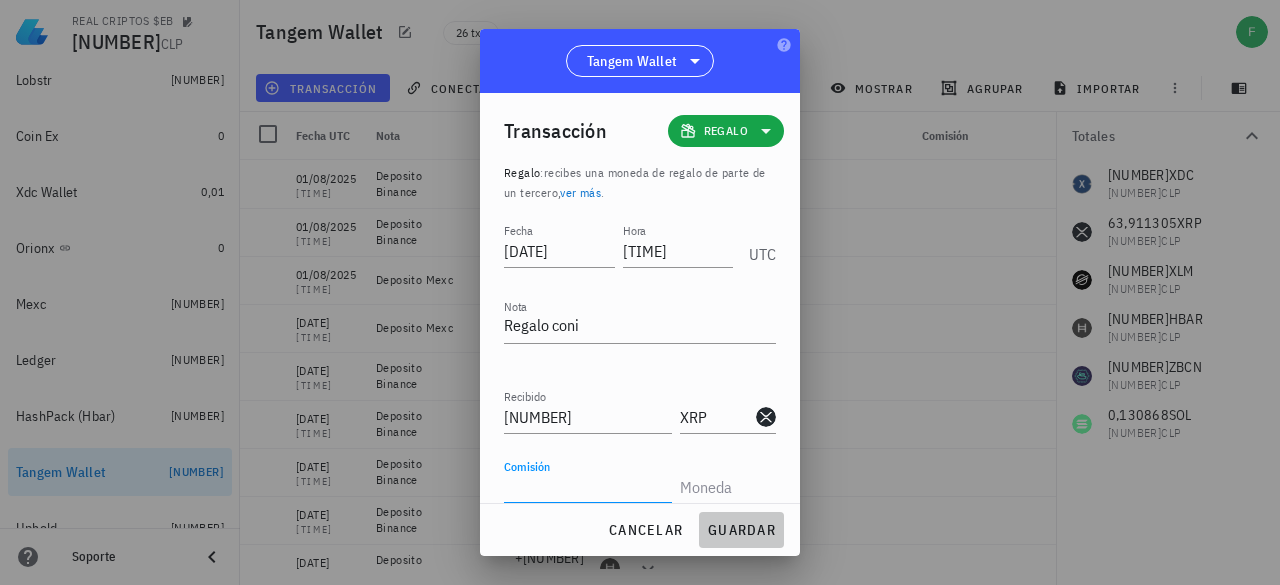 click on "guardar" at bounding box center (741, 530) 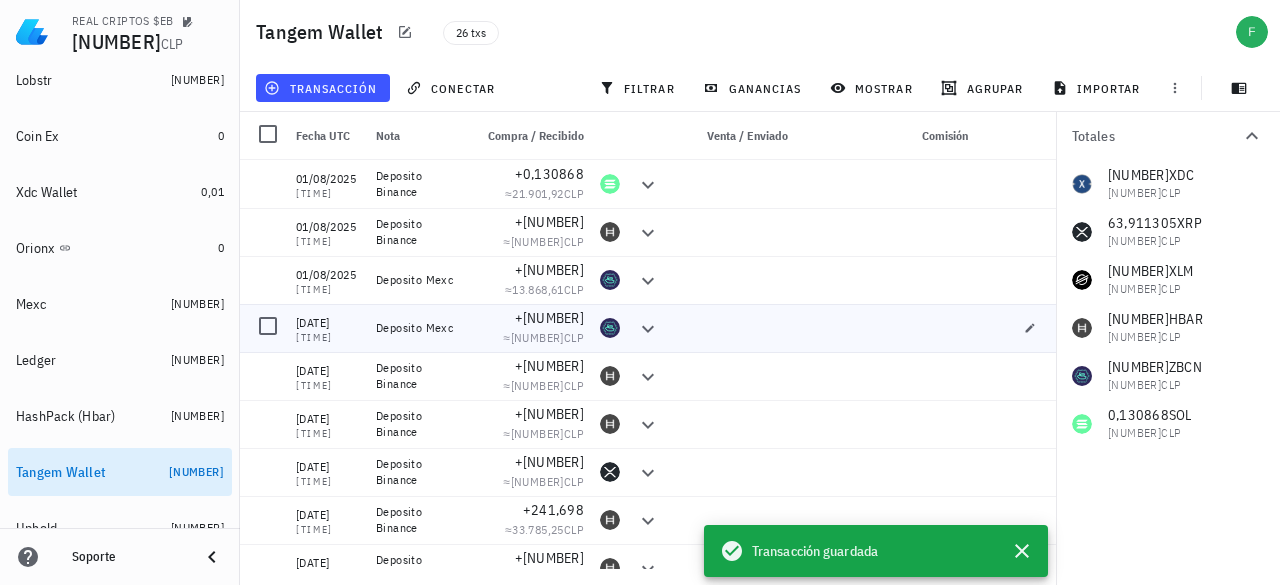 scroll, scrollTop: 0, scrollLeft: 0, axis: both 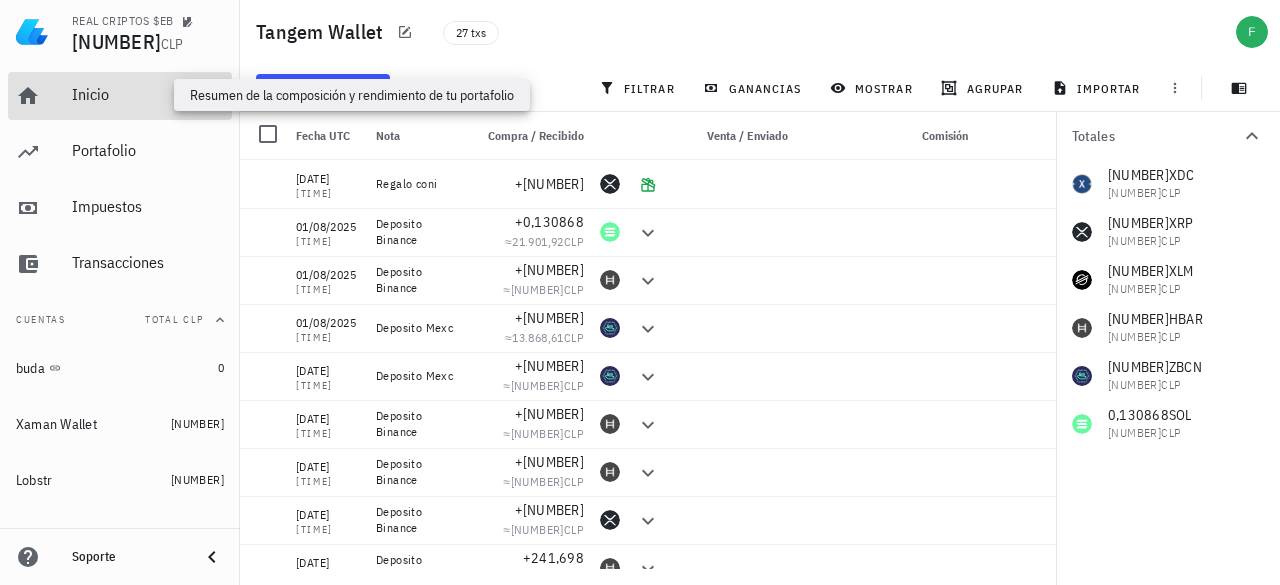 click on "Inicio" at bounding box center (148, 94) 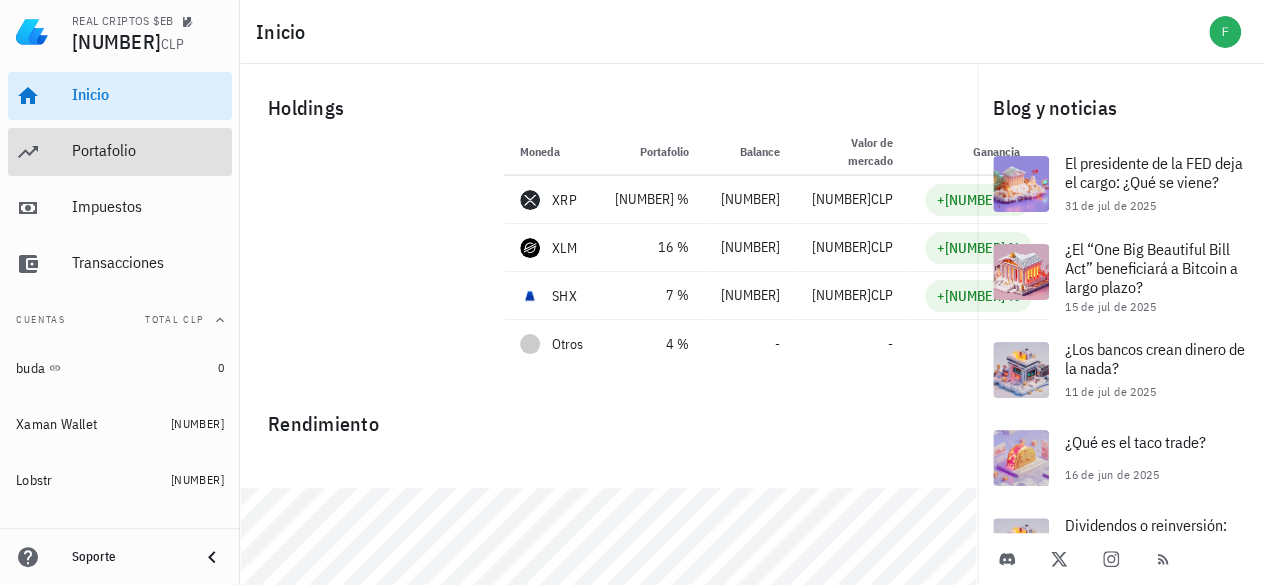 click on "Portafolio" at bounding box center (148, 151) 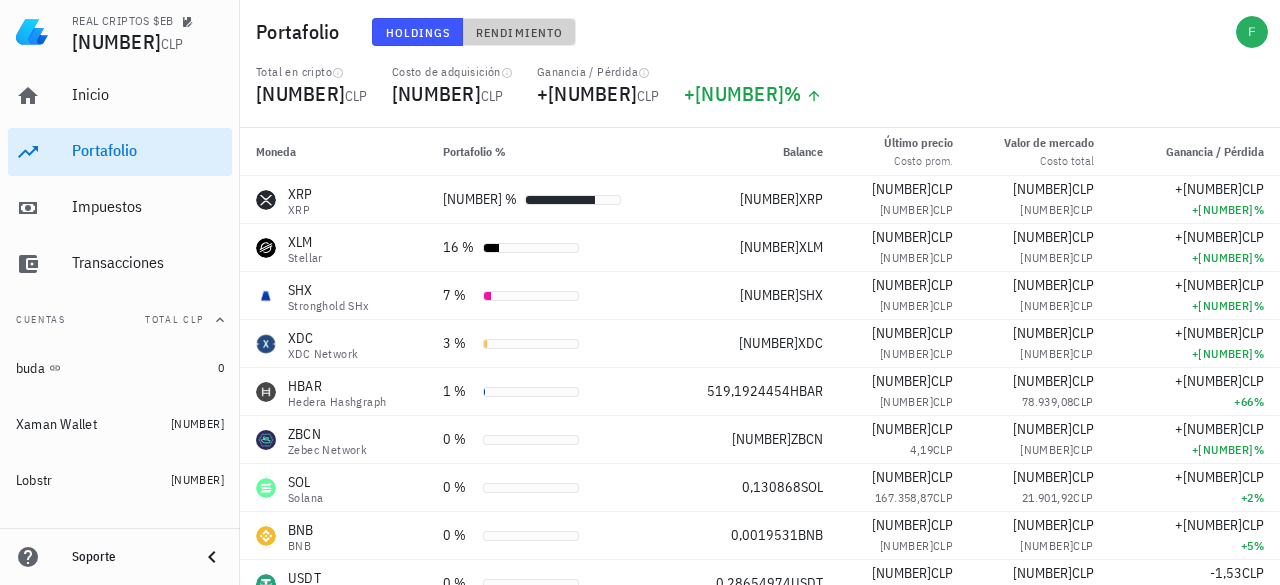 click on "Rendimiento" at bounding box center [519, 32] 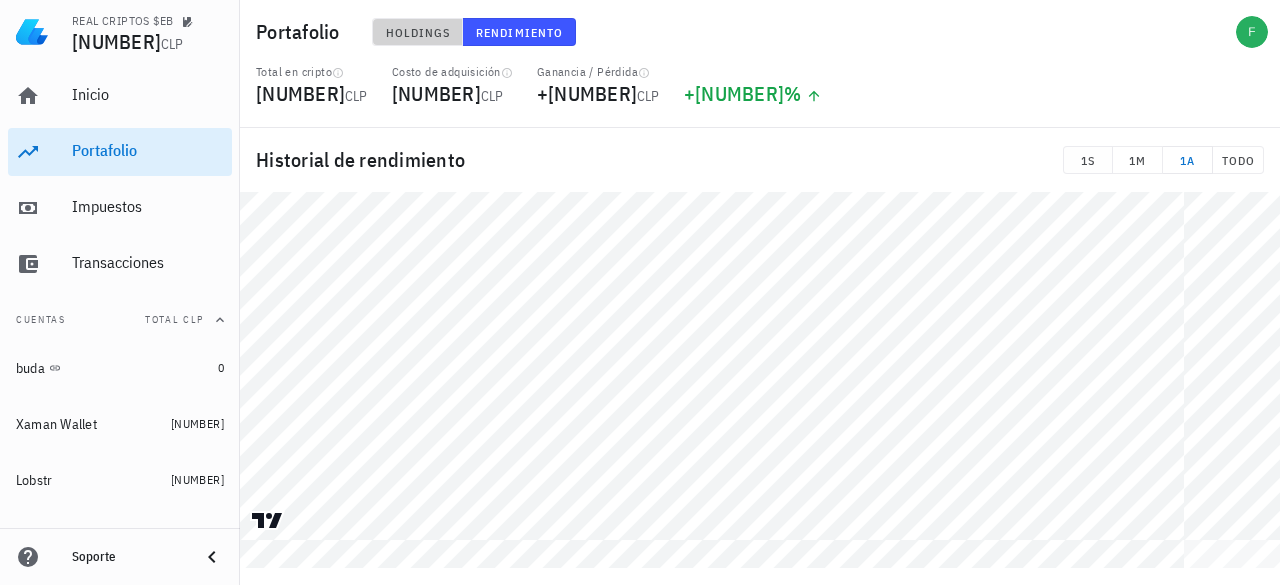 click on "Holdings" at bounding box center [418, 32] 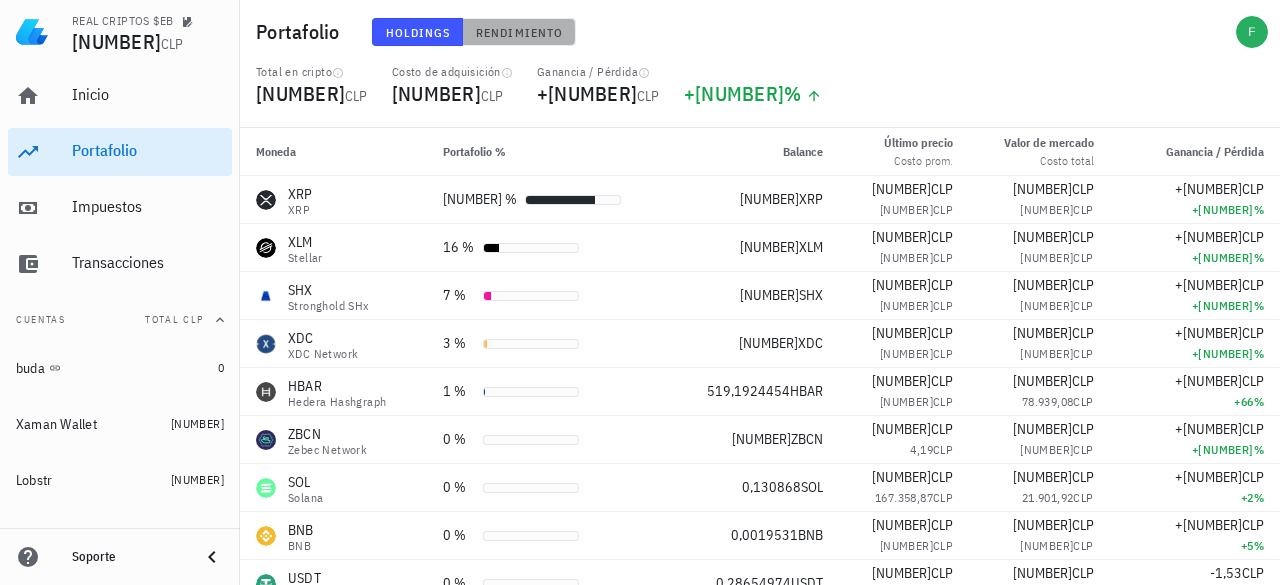 click on "Rendimiento" at bounding box center (519, 32) 